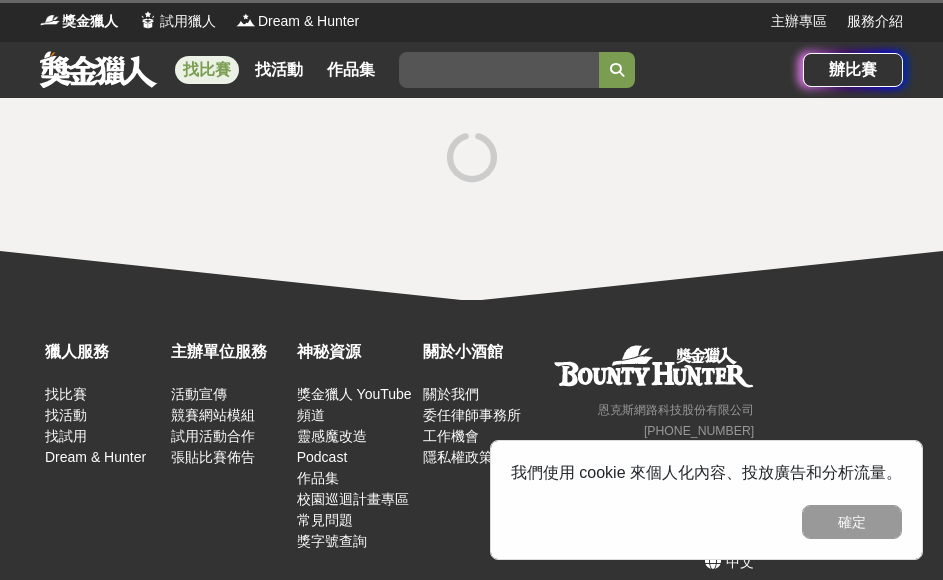 scroll, scrollTop: 0, scrollLeft: 0, axis: both 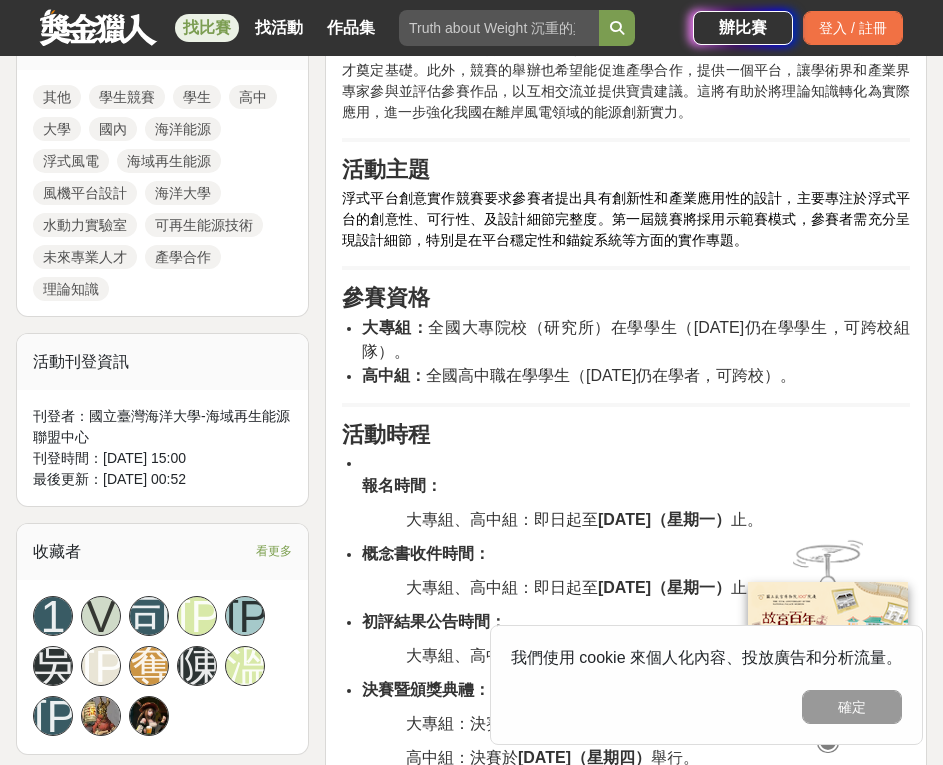 drag, startPoint x: 637, startPoint y: 347, endPoint x: 637, endPoint y: 387, distance: 40 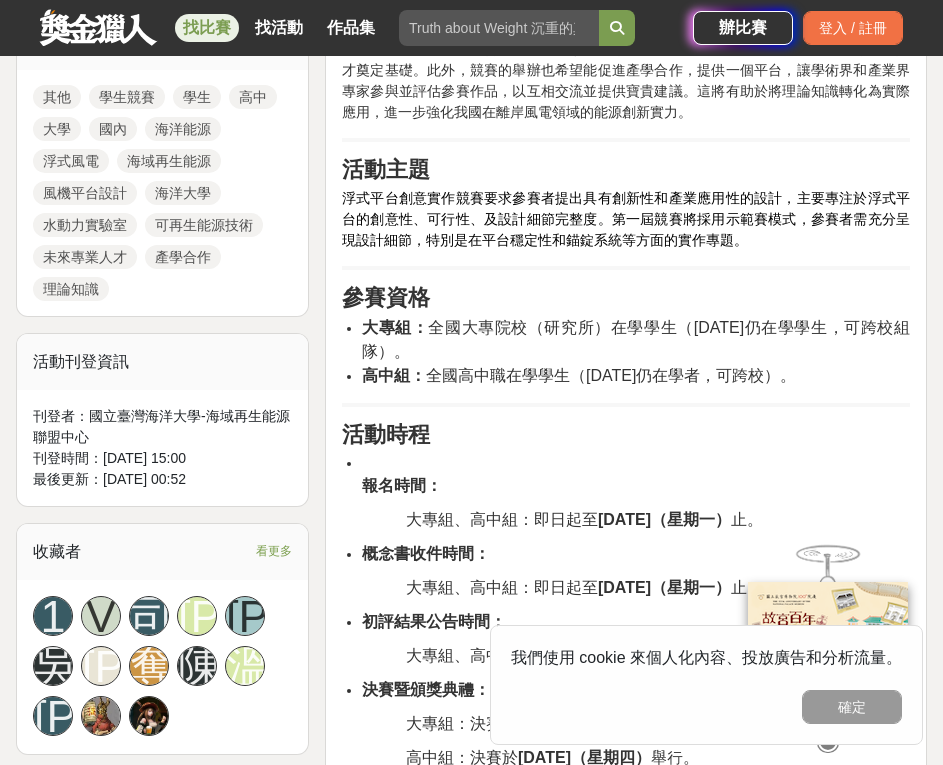 click on "大專組： 全國大專院校（研究所）在學學生（[DATE]仍在學學生，可跨校組隊）。 高中組： 全國高中職在學學生（[DATE]仍在學者，可跨校）。" at bounding box center (626, 352) 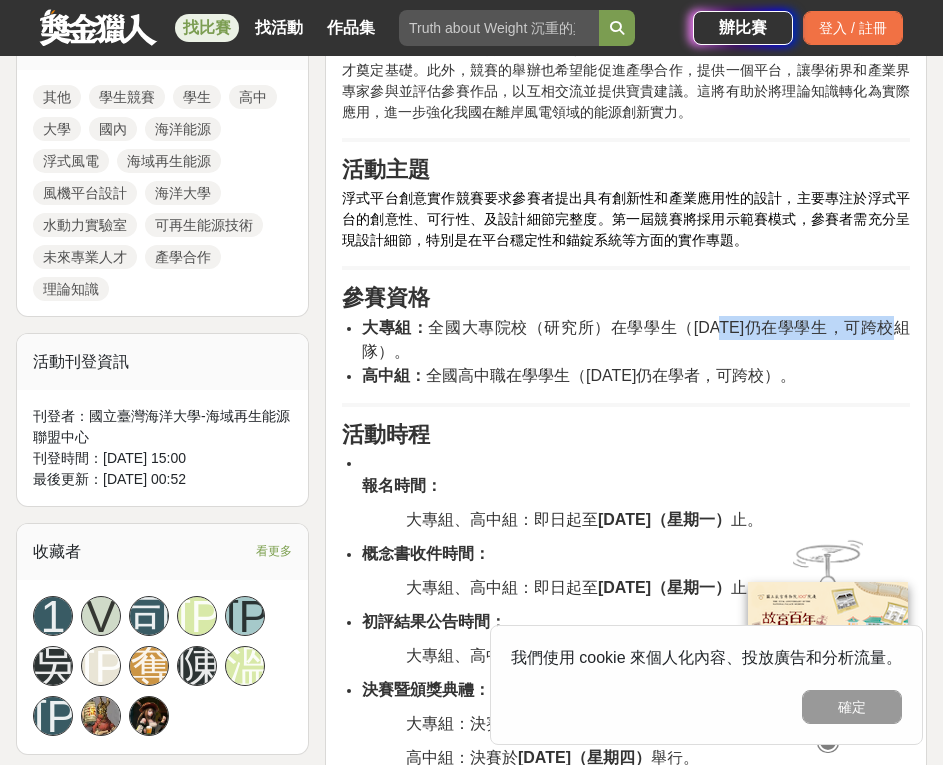 drag, startPoint x: 744, startPoint y: 322, endPoint x: 894, endPoint y: 330, distance: 150.21318 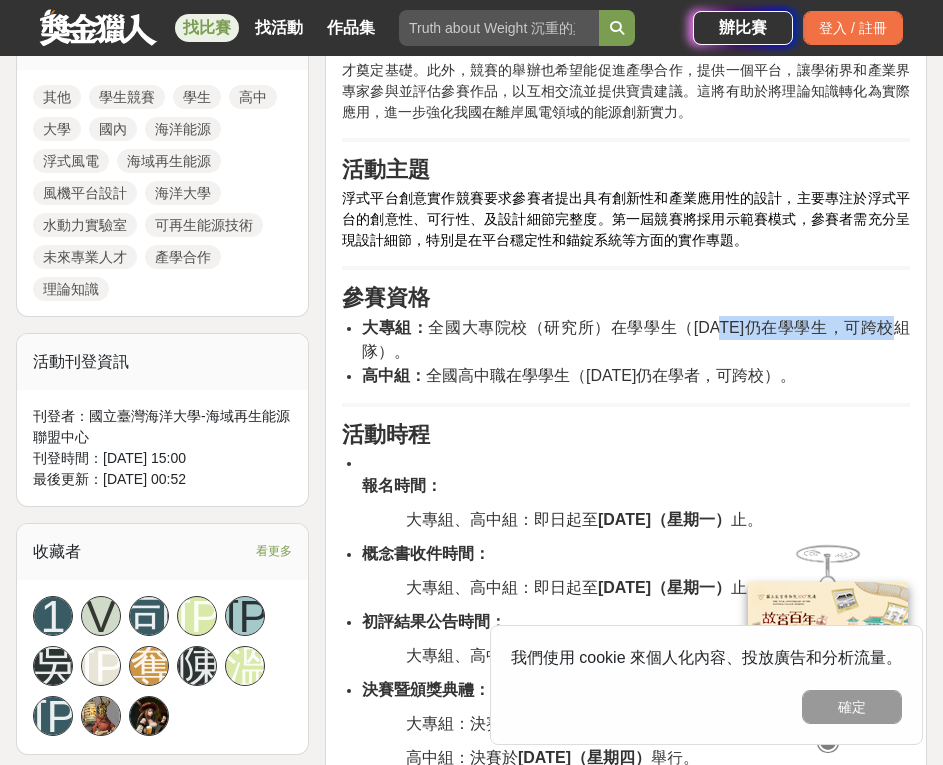 click on "大專組： 全國大專院校（研究所）在學學生（[DATE]仍在學學生，可跨校組隊）。" at bounding box center [636, 339] 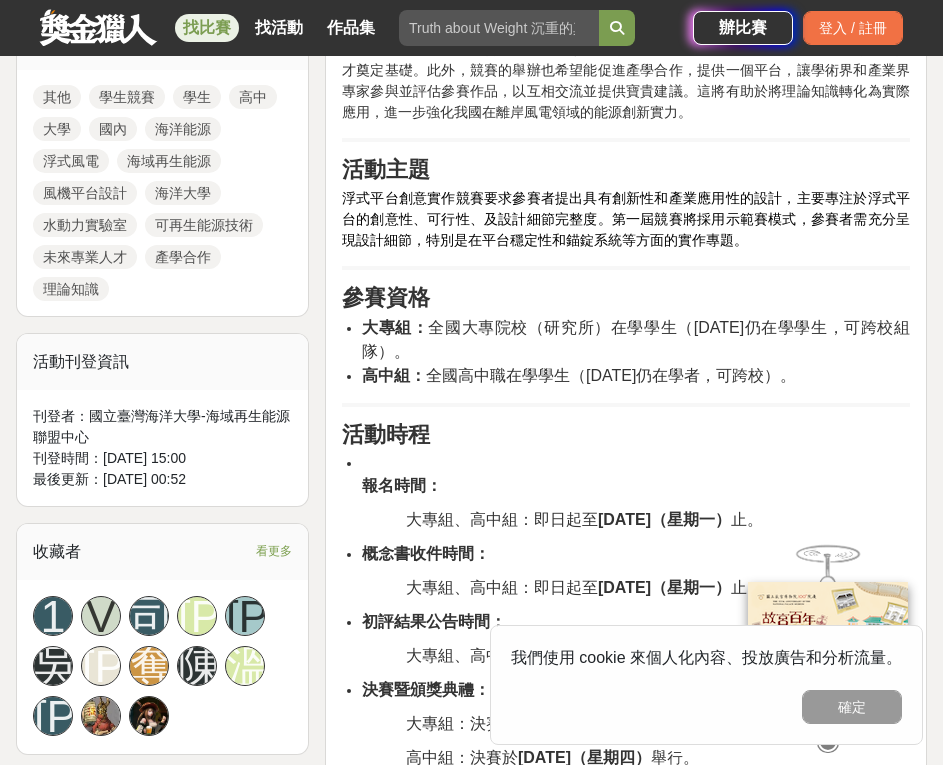 click on "大專組： 全國大專院校（研究所）在學學生（[DATE]仍在學學生，可跨校組隊）。" at bounding box center [636, 340] 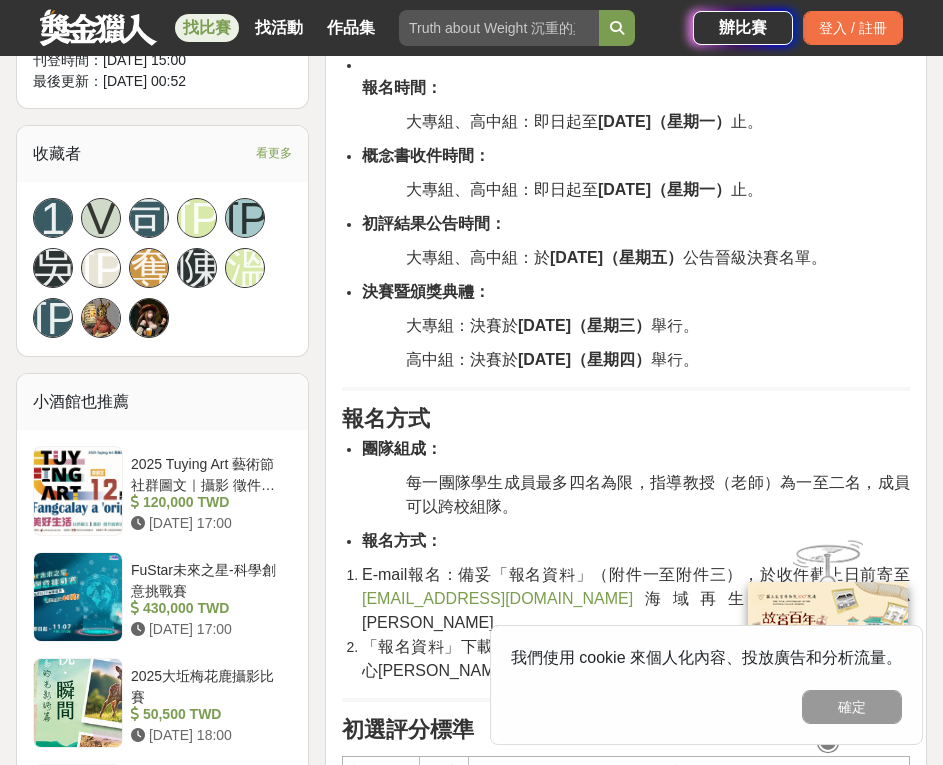 scroll, scrollTop: 1600, scrollLeft: 0, axis: vertical 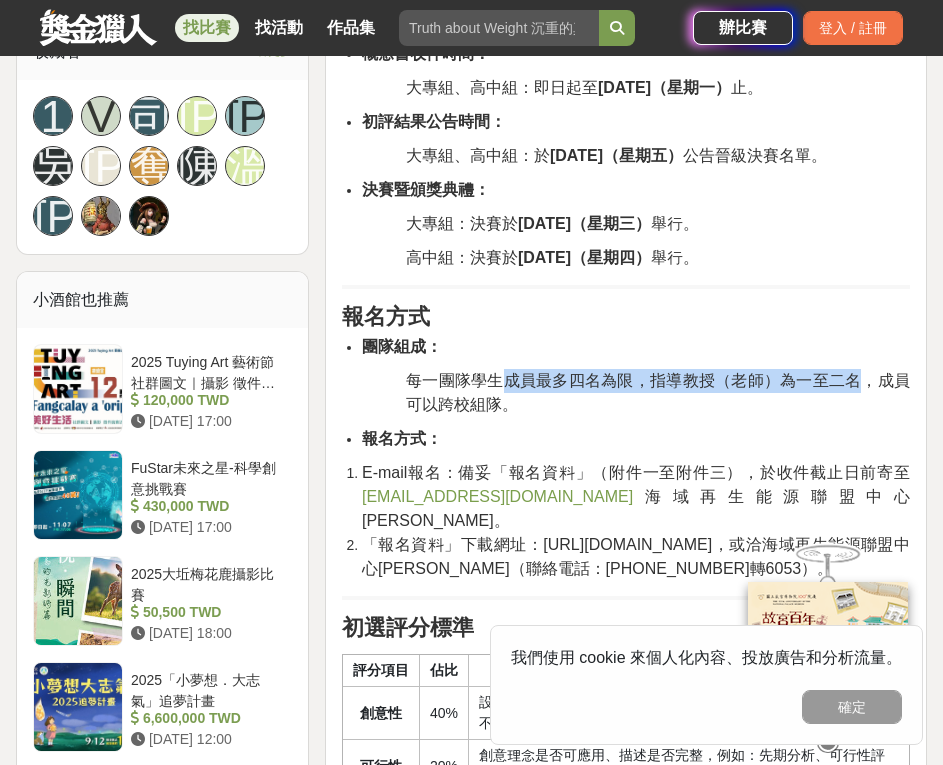 drag, startPoint x: 508, startPoint y: 389, endPoint x: 858, endPoint y: 385, distance: 350.02286 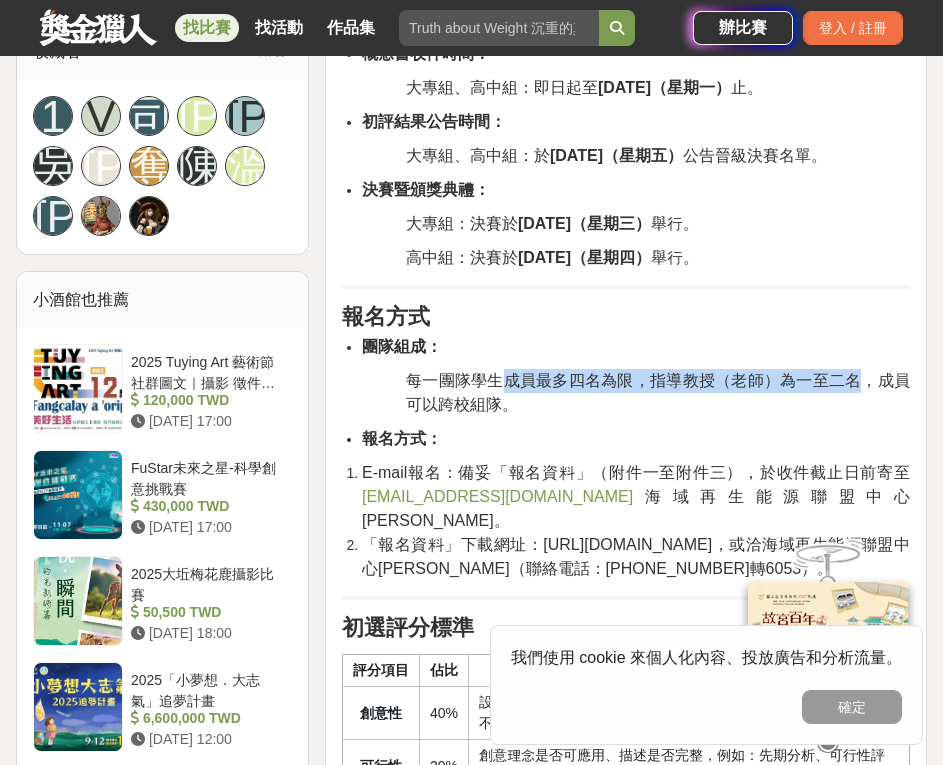 click on "每一團隊學生成員最多四名為限，指導教授（老師）為一至二名，成員可以跨校組隊。" at bounding box center (658, 392) 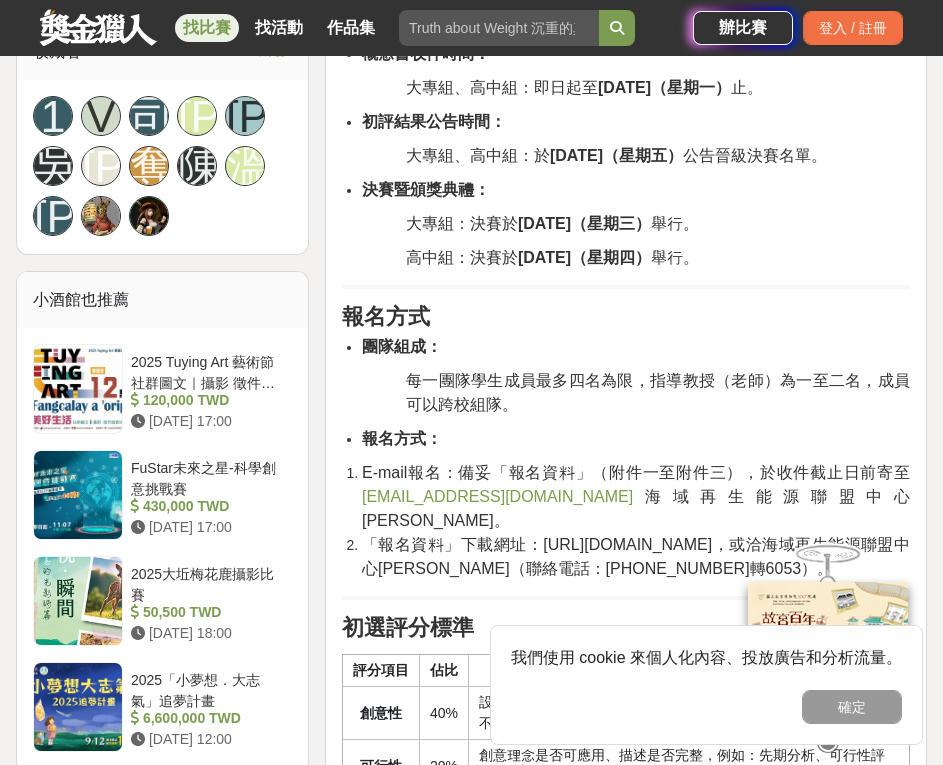 click on "每一團隊學生成員最多四名為限，指導教授（老師）為一至二名，成員可以跨校組隊。" at bounding box center (658, 393) 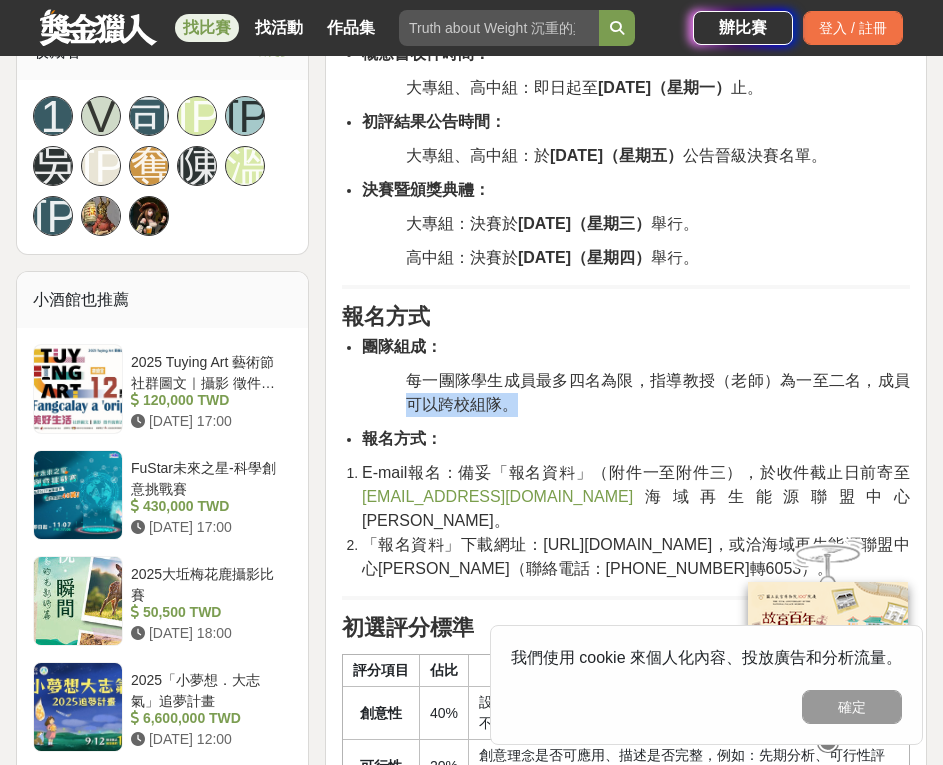 drag, startPoint x: 411, startPoint y: 406, endPoint x: 554, endPoint y: 411, distance: 143.08739 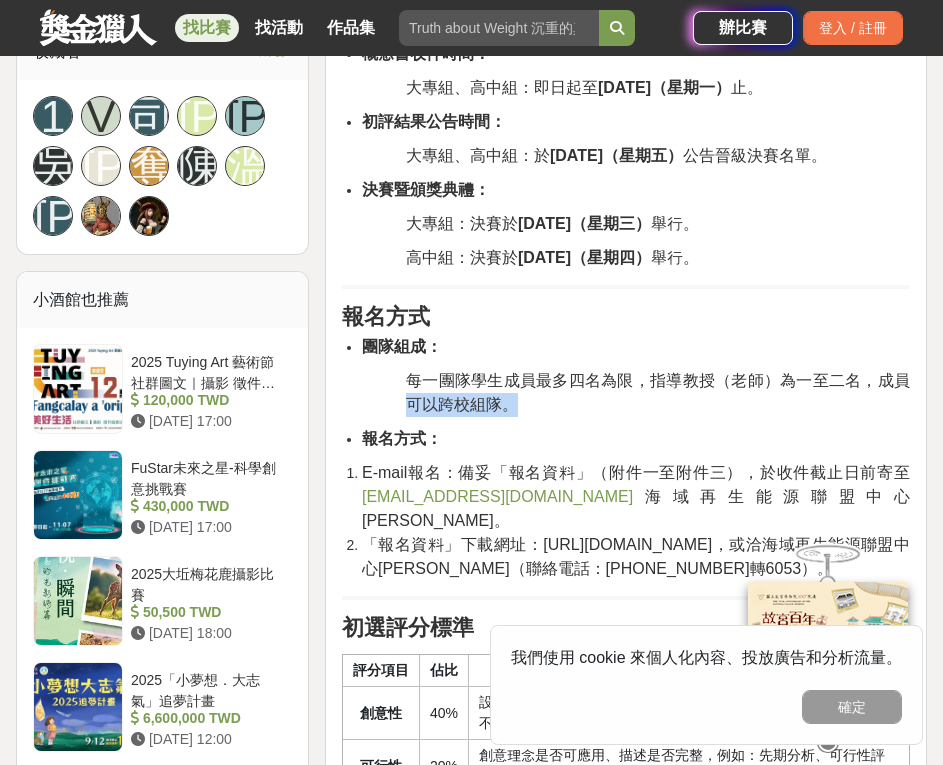 click on "每一團隊學生成員最多四名為限，指導教授（老師）為一至二名，成員可以跨校組隊。" at bounding box center (658, 393) 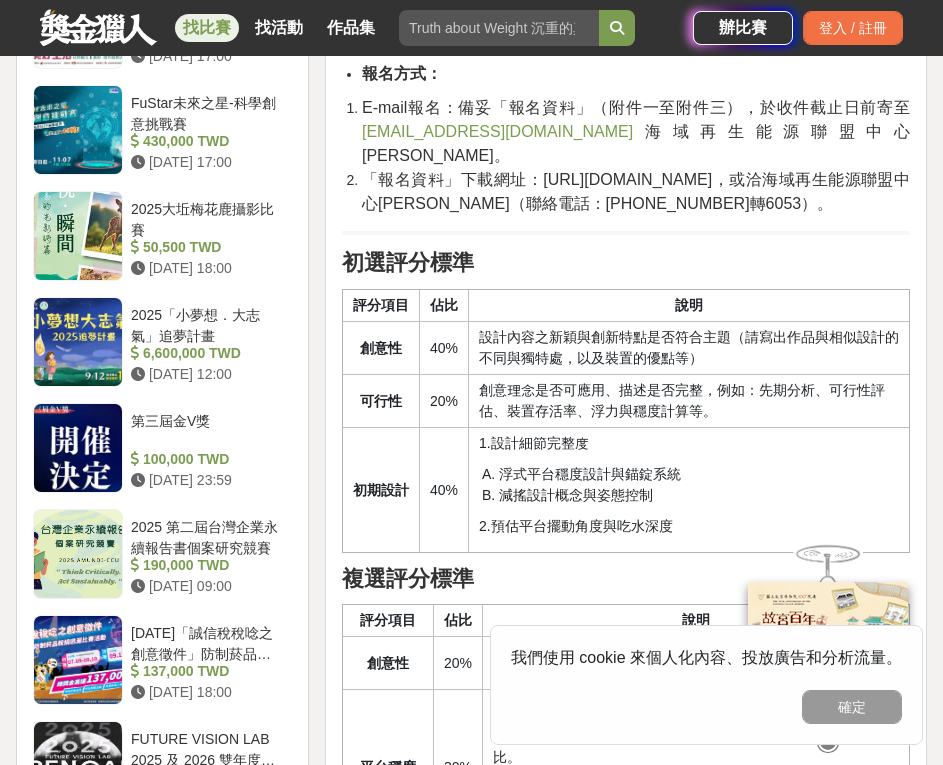 scroll, scrollTop: 2000, scrollLeft: 0, axis: vertical 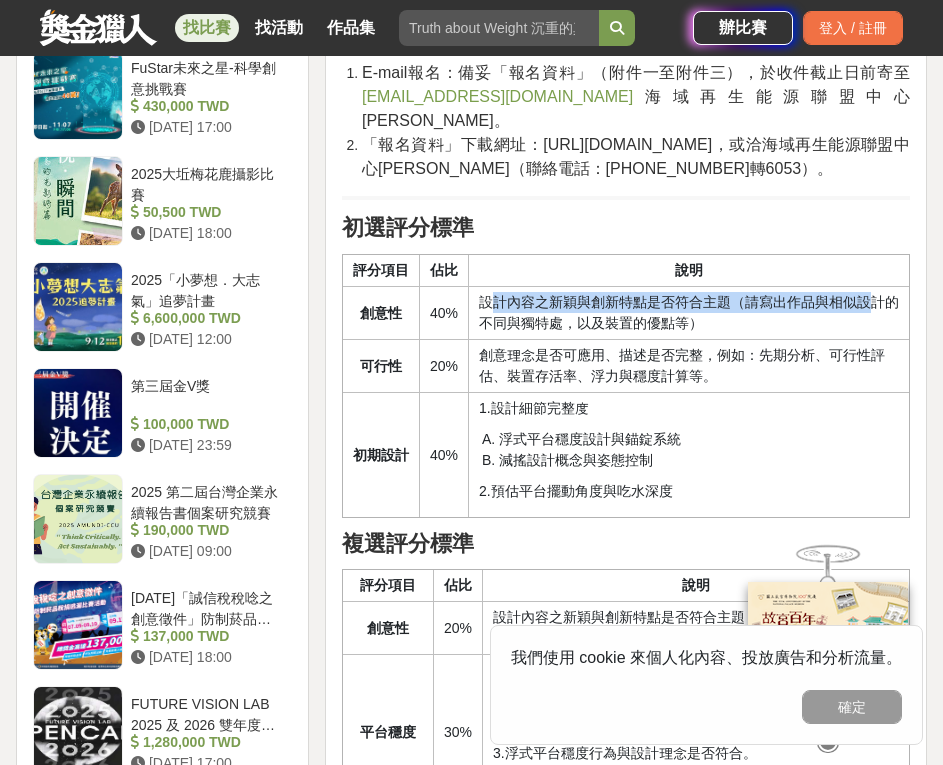 drag, startPoint x: 488, startPoint y: 284, endPoint x: 873, endPoint y: 282, distance: 385.0052 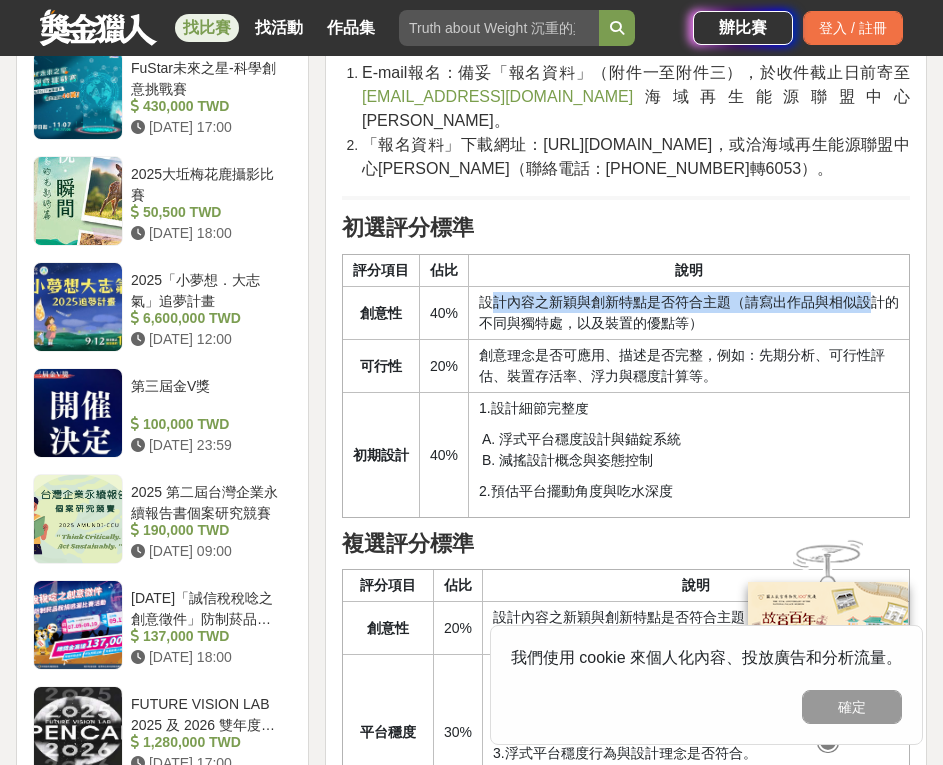 click on "設計內容之新穎與創新特點是否符合主題（請寫出作品與相似設計的不同與獨特處，以及裝置的優點等）" at bounding box center [689, 312] 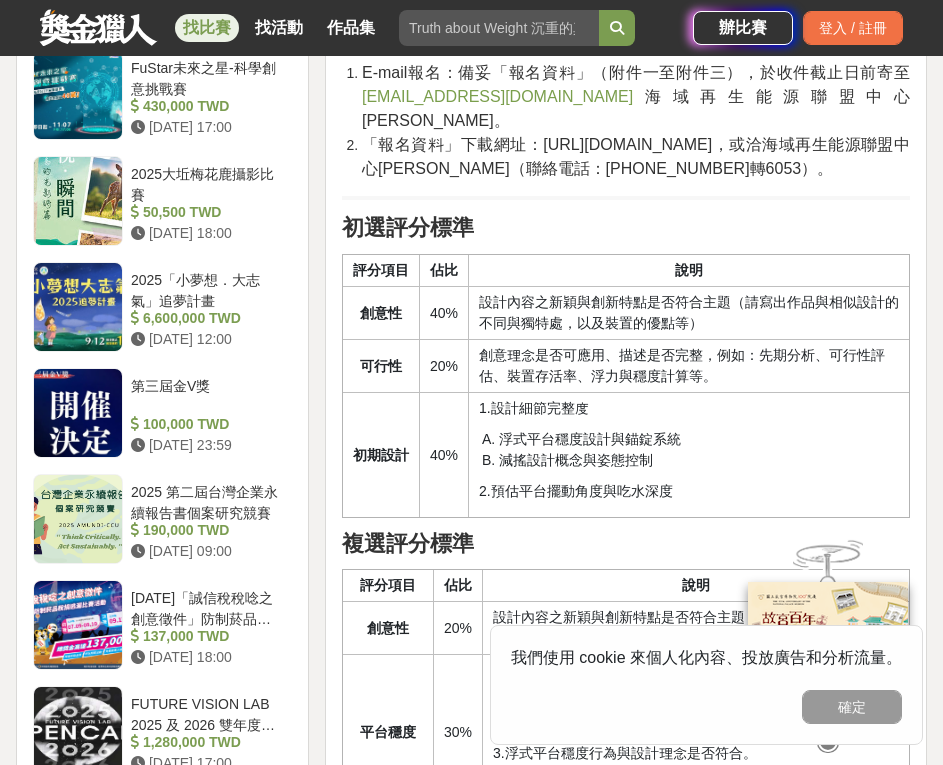 click on "創意理念是否可應用、描述是否完整，例如：先期分析、可行性評估、裝置存活率、浮力與穩度計算等。" at bounding box center [689, 366] 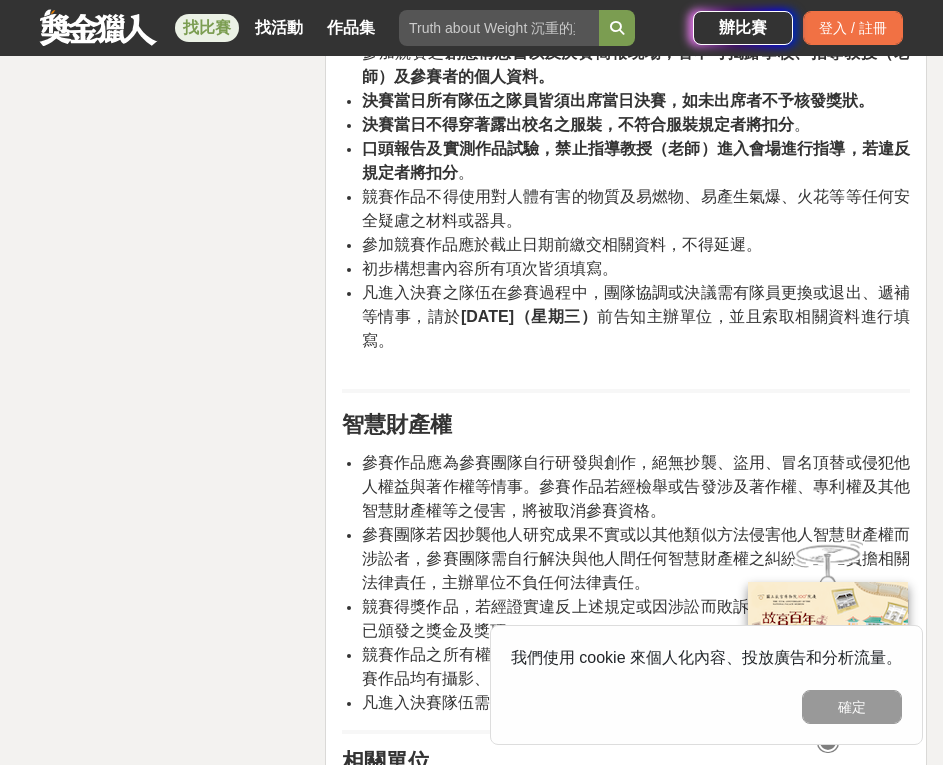 scroll, scrollTop: 6400, scrollLeft: 0, axis: vertical 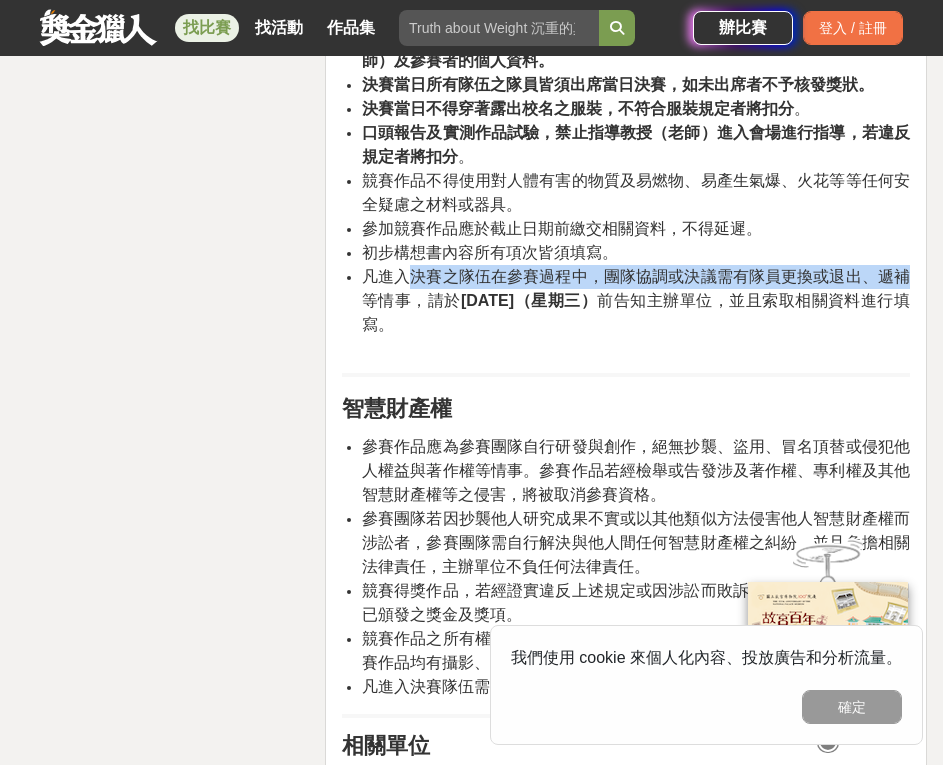 drag, startPoint x: 429, startPoint y: 260, endPoint x: 915, endPoint y: 255, distance: 486.02573 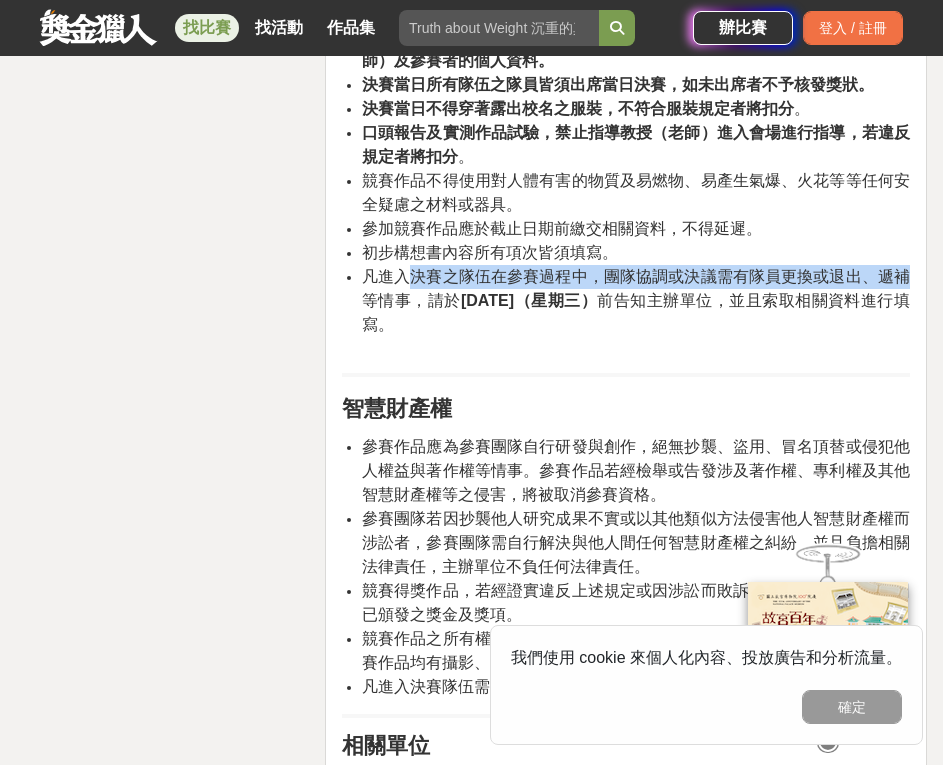 click on "活動簡介 隨著全球對氣候變遷和可再生能源需求的日益重視，離岸風電作為一種清潔且高效的能源解決方案受到廣泛的關注。浮式平台在離岸風電領域扮演著關鍵的角色，為應對深水區域和提高建設靈活性提供重要的技術支持。為了促進離岸風電技術領域的創新和專業知識的培養，海域再生能源聯盟中心自[DATE]起開始舉辦第一屆「全國海洋能源浮式風機平台設計創意實作競賽」示範賽。競賽主要利用國立臺灣海洋大學的水動力實驗室，讓參賽隊伍得以實際驗證作品，鼓勵同學將課本知識與實作精神結合，達到學以致用的目的。 活動主題 參賽資格 大專組： 全國大專院校（研究所）在學學生（[DATE]仍在學學生，可跨校組隊）。 高中組： 全國高中職在學學生（[DATE]仍在學者，可跨校）。 活動時程 報名時間： 大專組、高中組：即日起至 止。 止。 舉行。 40%" at bounding box center (626, -2208) 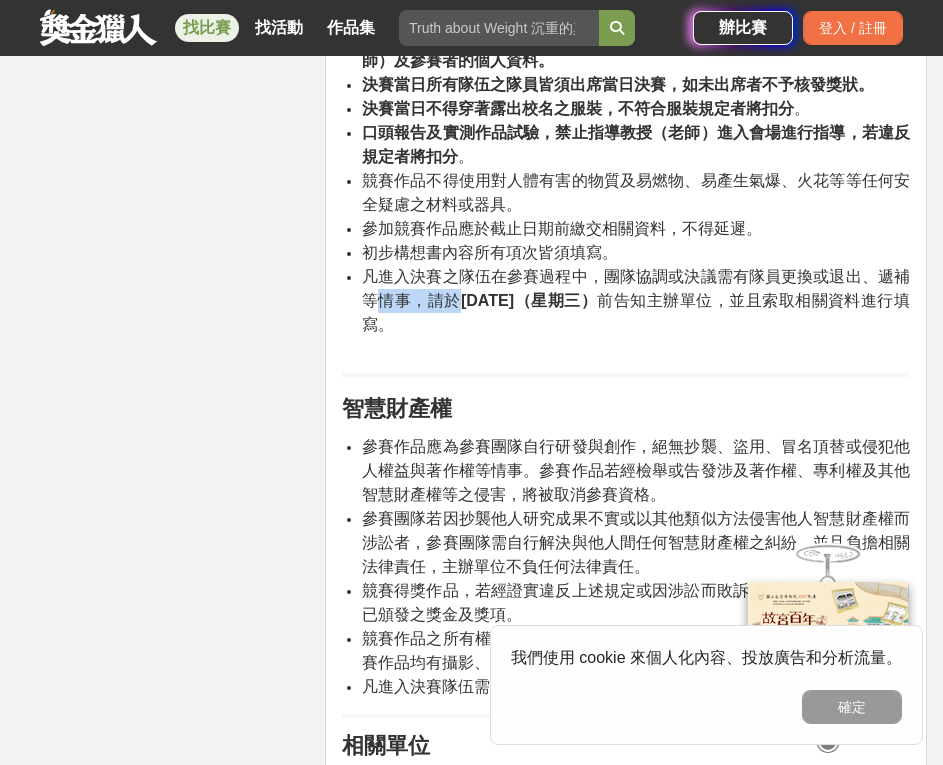 drag, startPoint x: 383, startPoint y: 285, endPoint x: 529, endPoint y: 283, distance: 146.0137 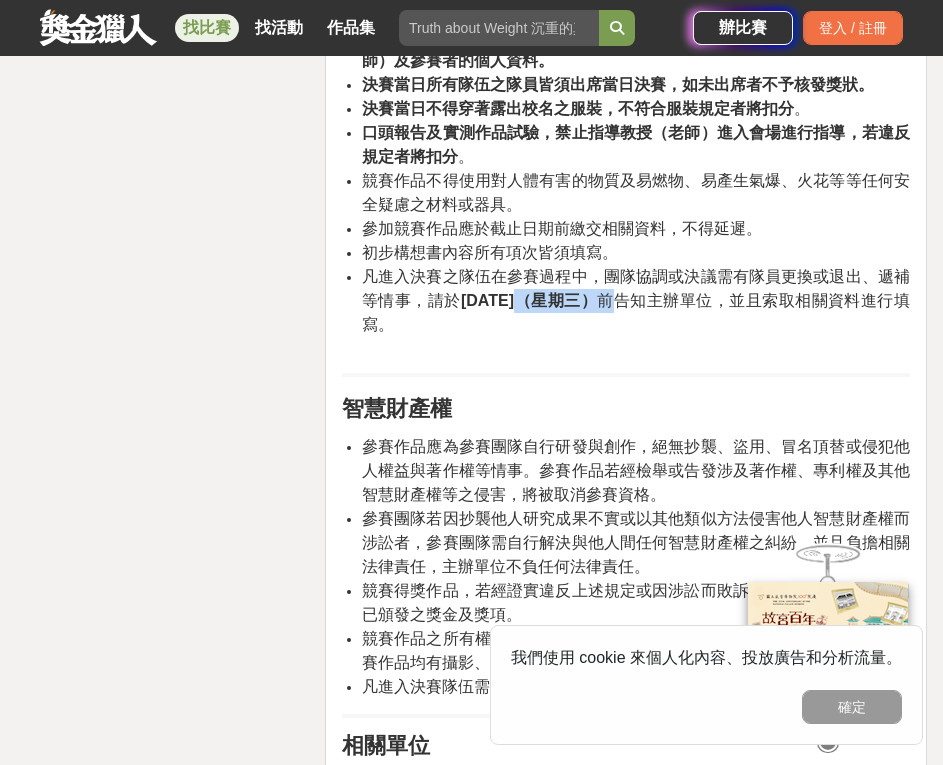drag, startPoint x: 529, startPoint y: 283, endPoint x: 666, endPoint y: 283, distance: 137 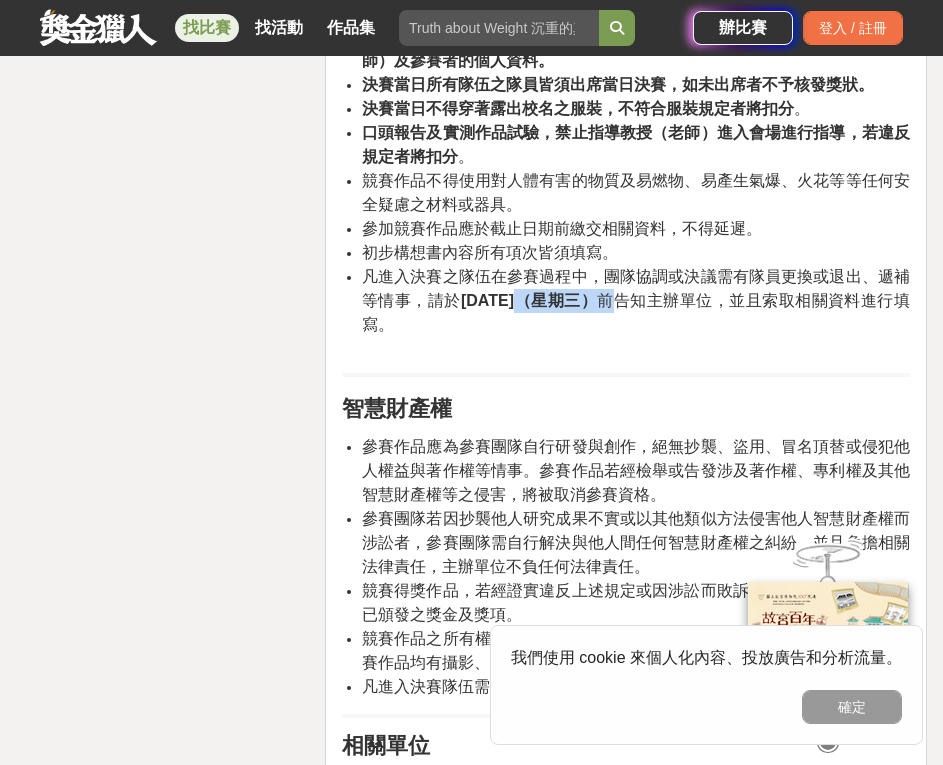 click on "凡進入決賽之隊伍在參賽過程中，團隊協調或決議需有隊員更換或退出、遞補等情事，請於 [DATE]（星期三） 前告知主辦單位，並且索取相關資料進行填寫。" at bounding box center (636, 300) 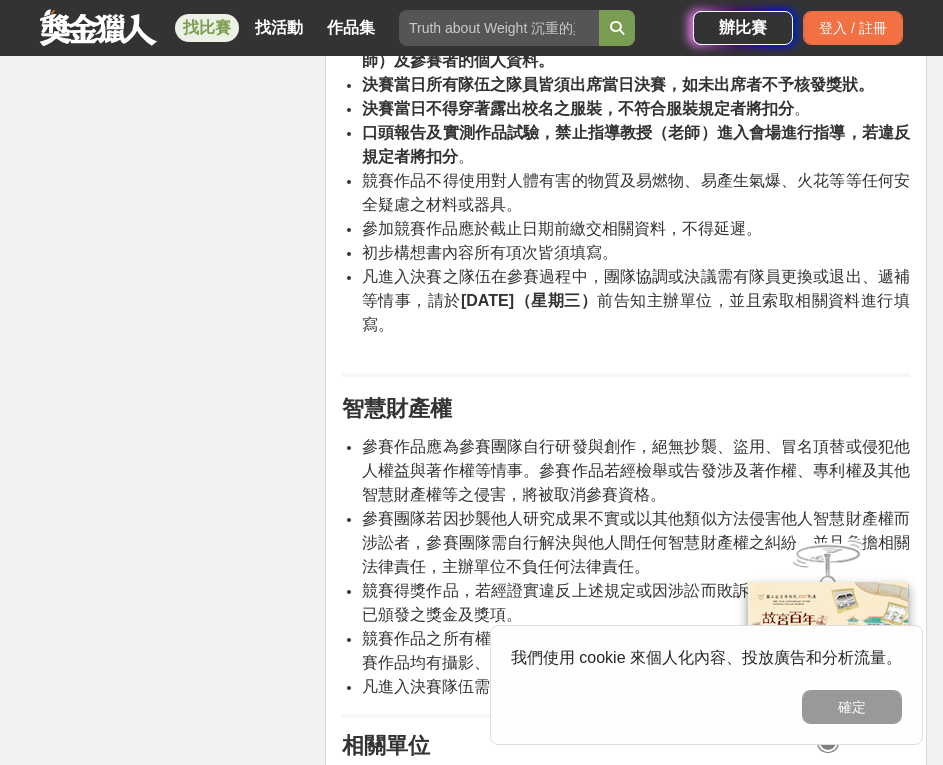 click on "凡進入決賽之隊伍在參賽過程中，團隊協調或決議需有隊員更換或退出、遞補等情事，請於 [DATE]（星期三） 前告知主辦單位，並且索取相關資料進行填寫。" at bounding box center (636, 311) 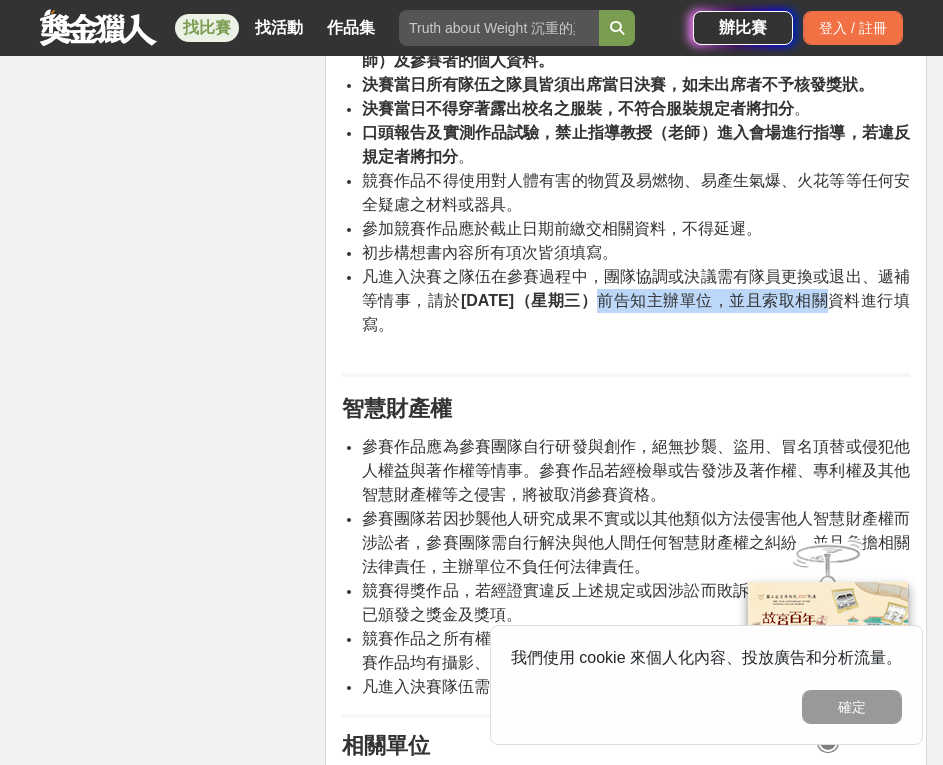 drag, startPoint x: 657, startPoint y: 271, endPoint x: 872, endPoint y: 282, distance: 215.2812 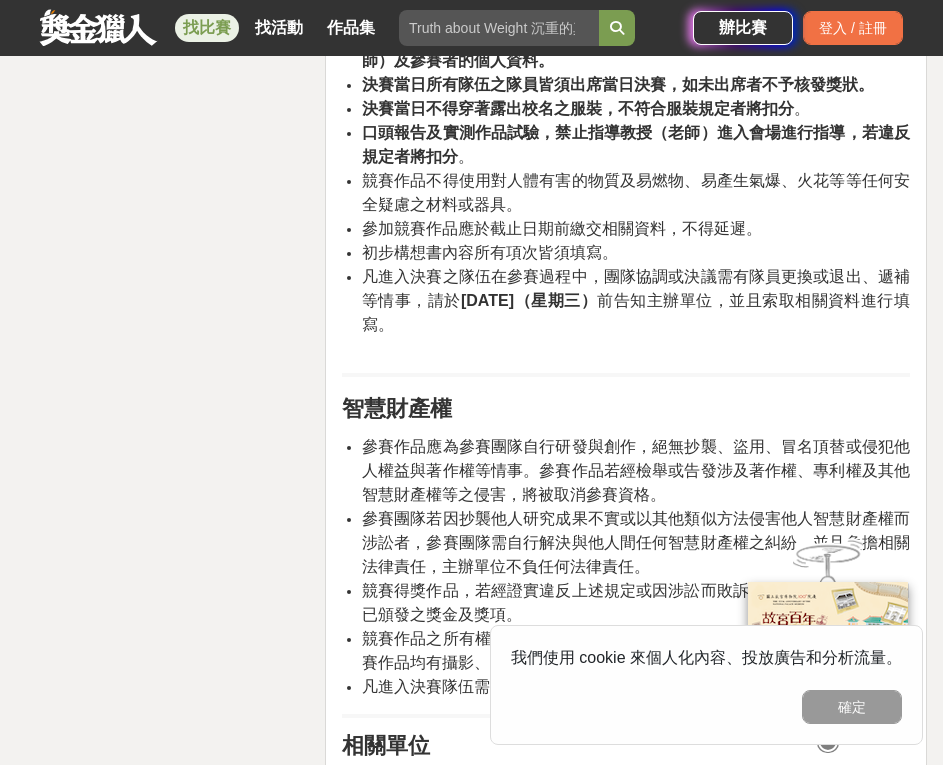 drag, startPoint x: 761, startPoint y: 303, endPoint x: 392, endPoint y: 328, distance: 369.84592 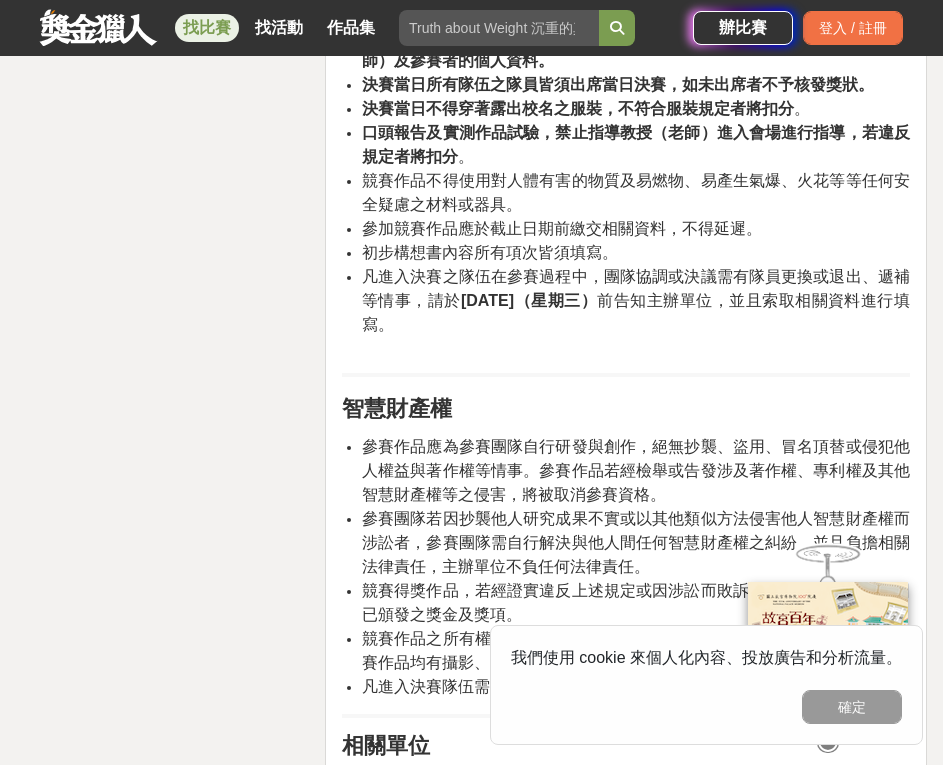 click on "凡進入決賽之隊伍在參賽過程中，團隊協調或決議需有隊員更換或退出、遞補等情事，請於 [DATE]（星期三） 前告知主辦單位，並且索取相關資料進行填寫。" at bounding box center (636, 311) 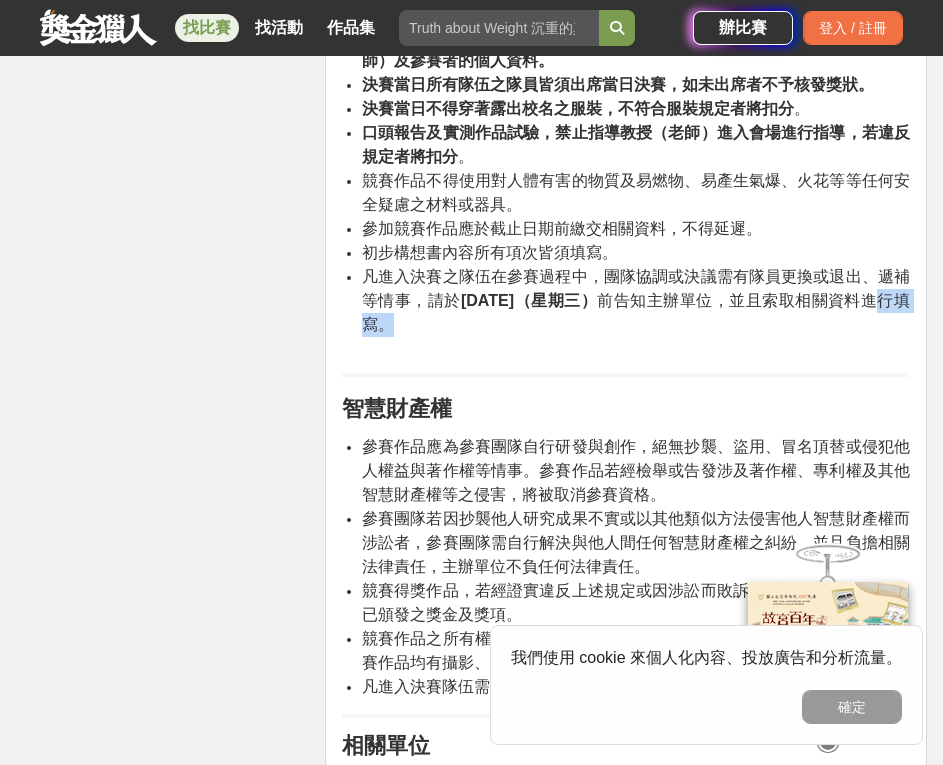 click on "凡進入決賽之隊伍在參賽過程中，團隊協調或決議需有隊員更換或退出、遞補等情事，請於 [DATE]（星期三） 前告知主辦單位，並且索取相關資料進行填寫。" at bounding box center [636, 311] 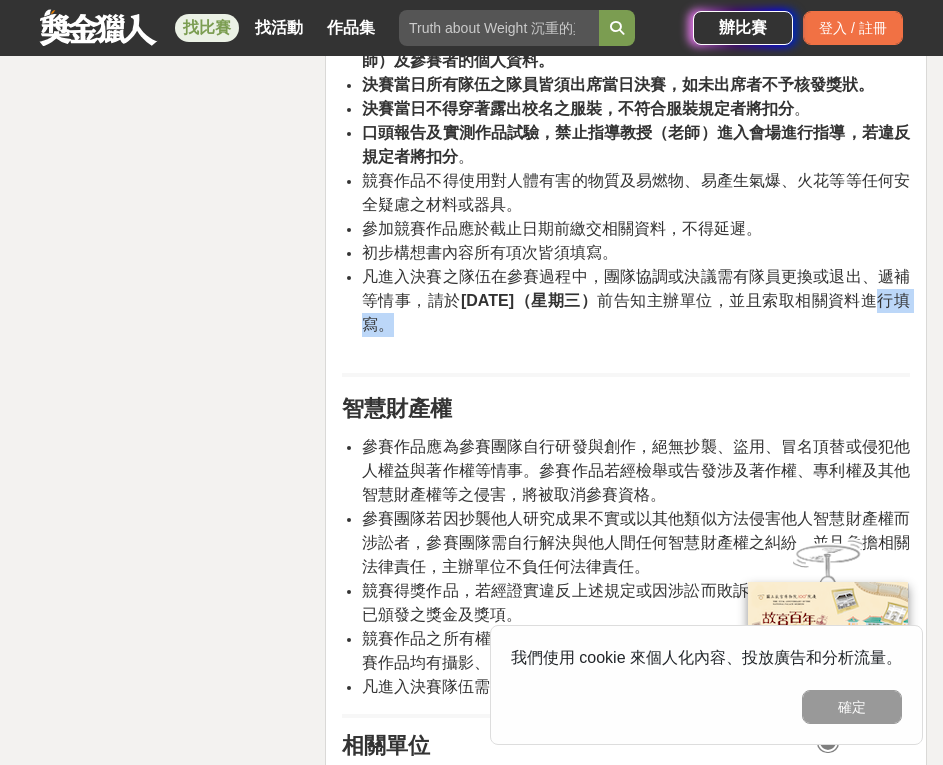click on "凡進入決賽之隊伍在參賽過程中，團隊協調或決議需有隊員更換或退出、遞補等情事，請於 [DATE]（星期三） 前告知主辦單位，並且索取相關資料進行填寫。" at bounding box center (636, 311) 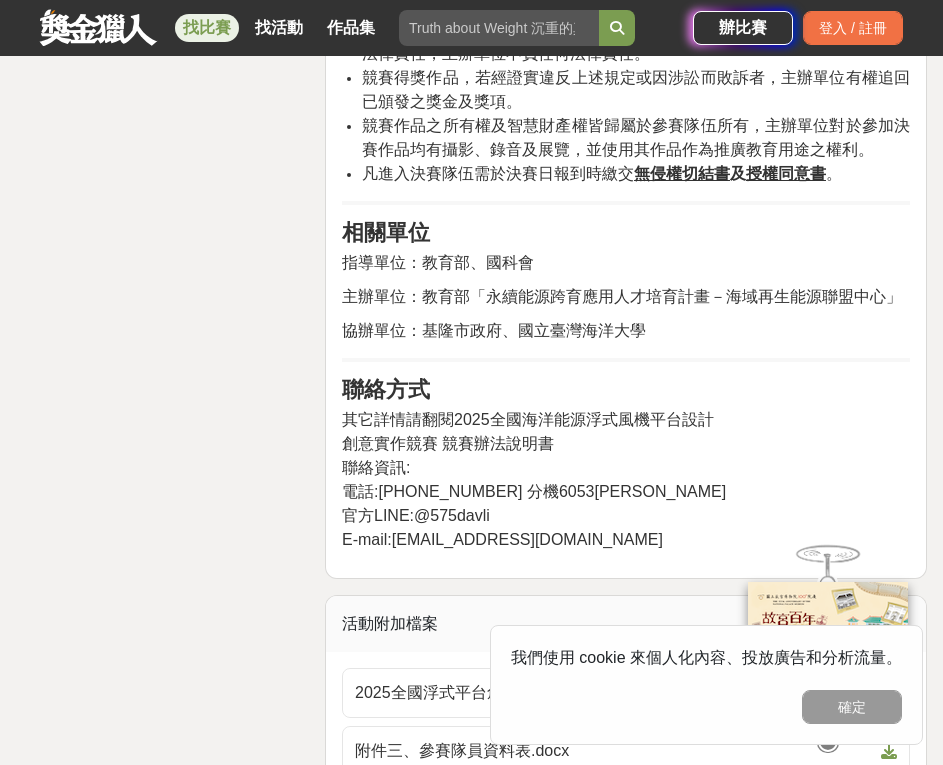 scroll, scrollTop: 6909, scrollLeft: 0, axis: vertical 